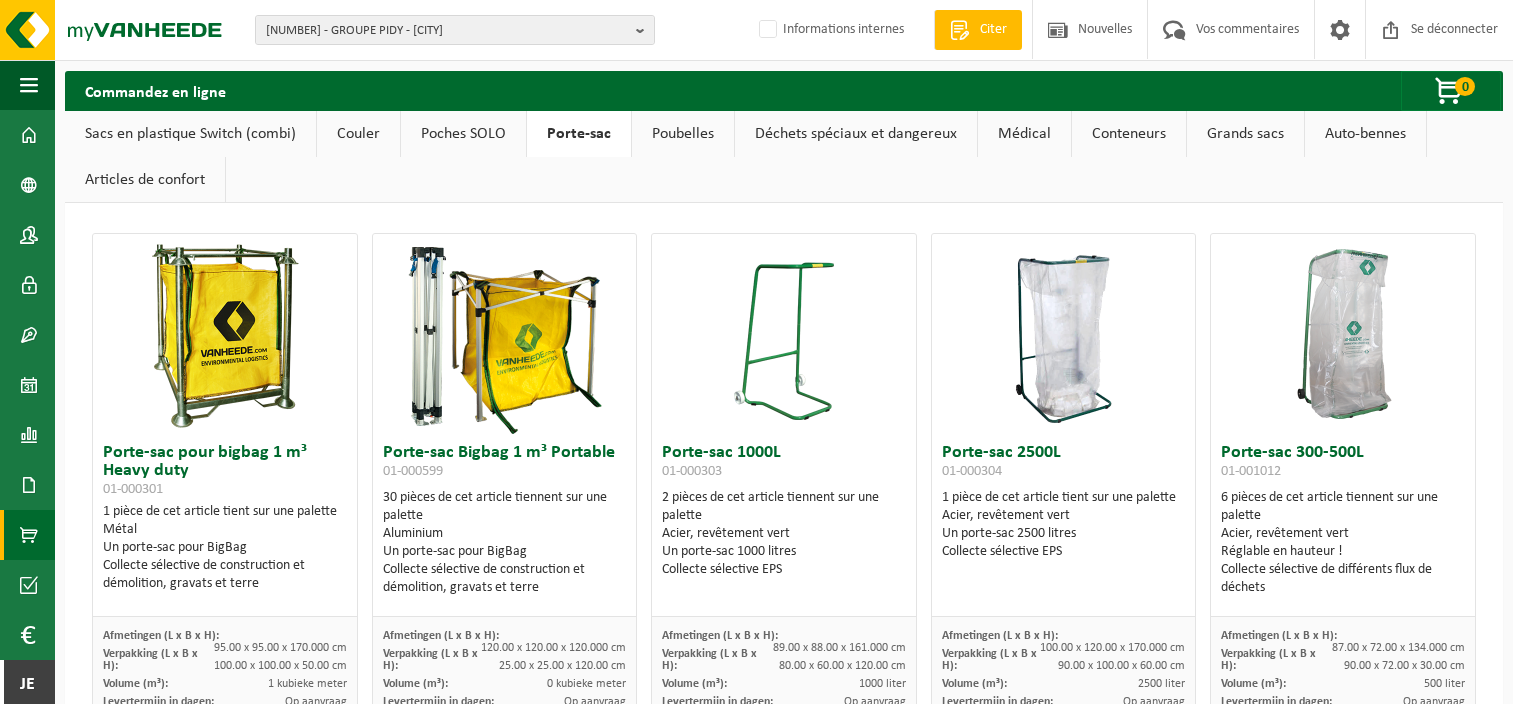 scroll, scrollTop: 46, scrollLeft: 0, axis: vertical 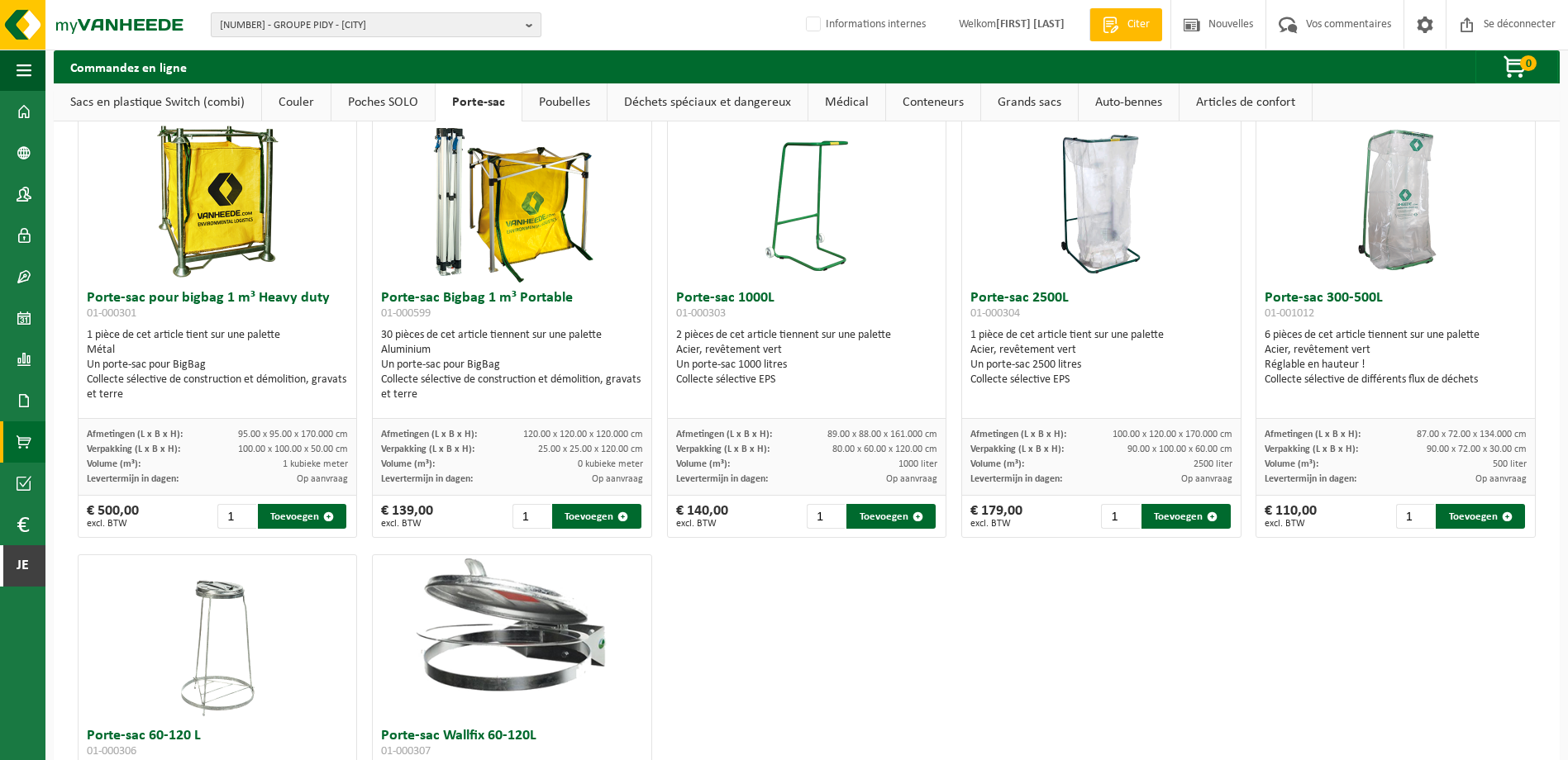 click on "10-752927 - GROUPE PIDY - YPRES" at bounding box center (369, 26) 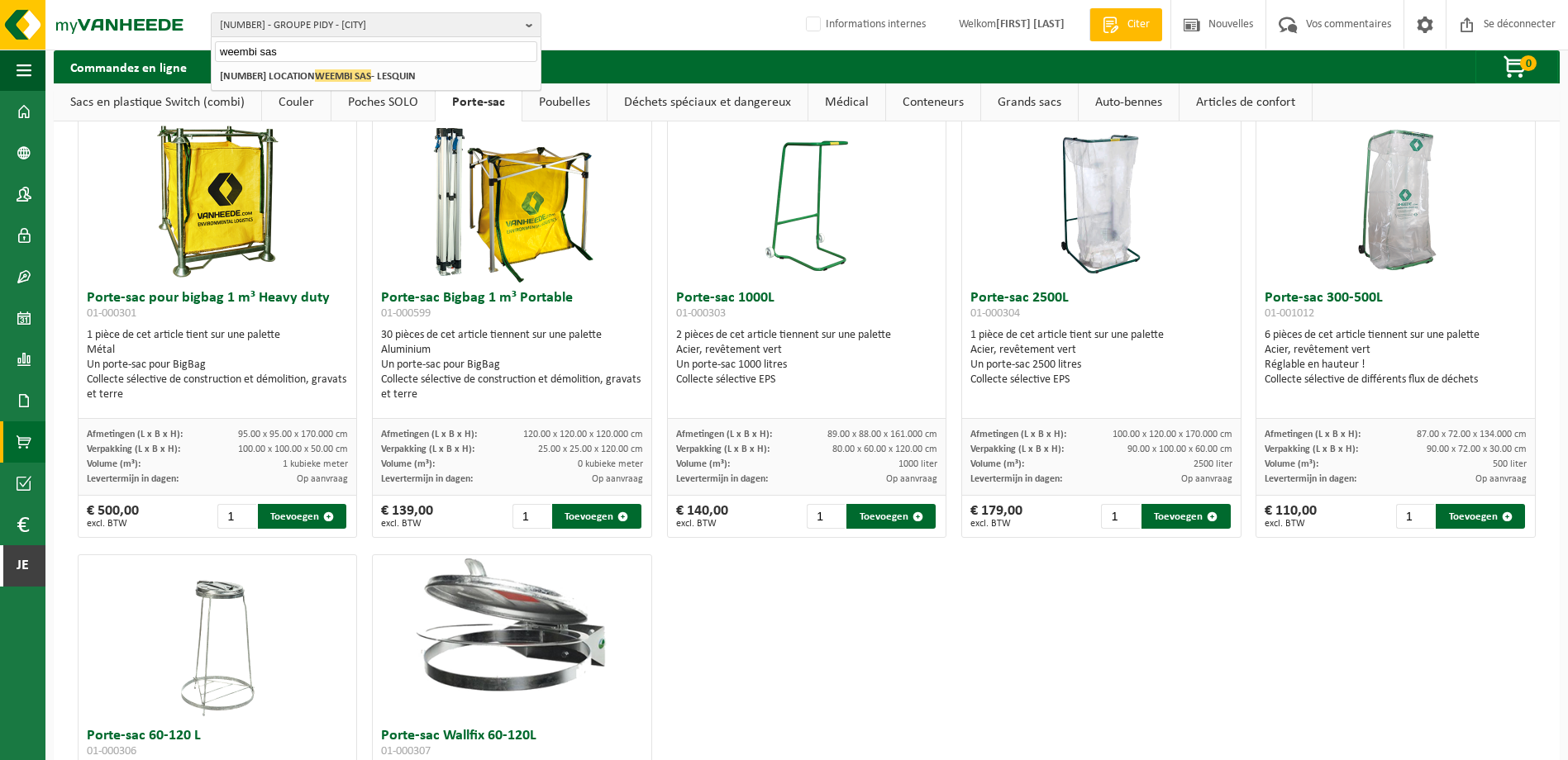 click on "weembi sas" at bounding box center [376, 51] 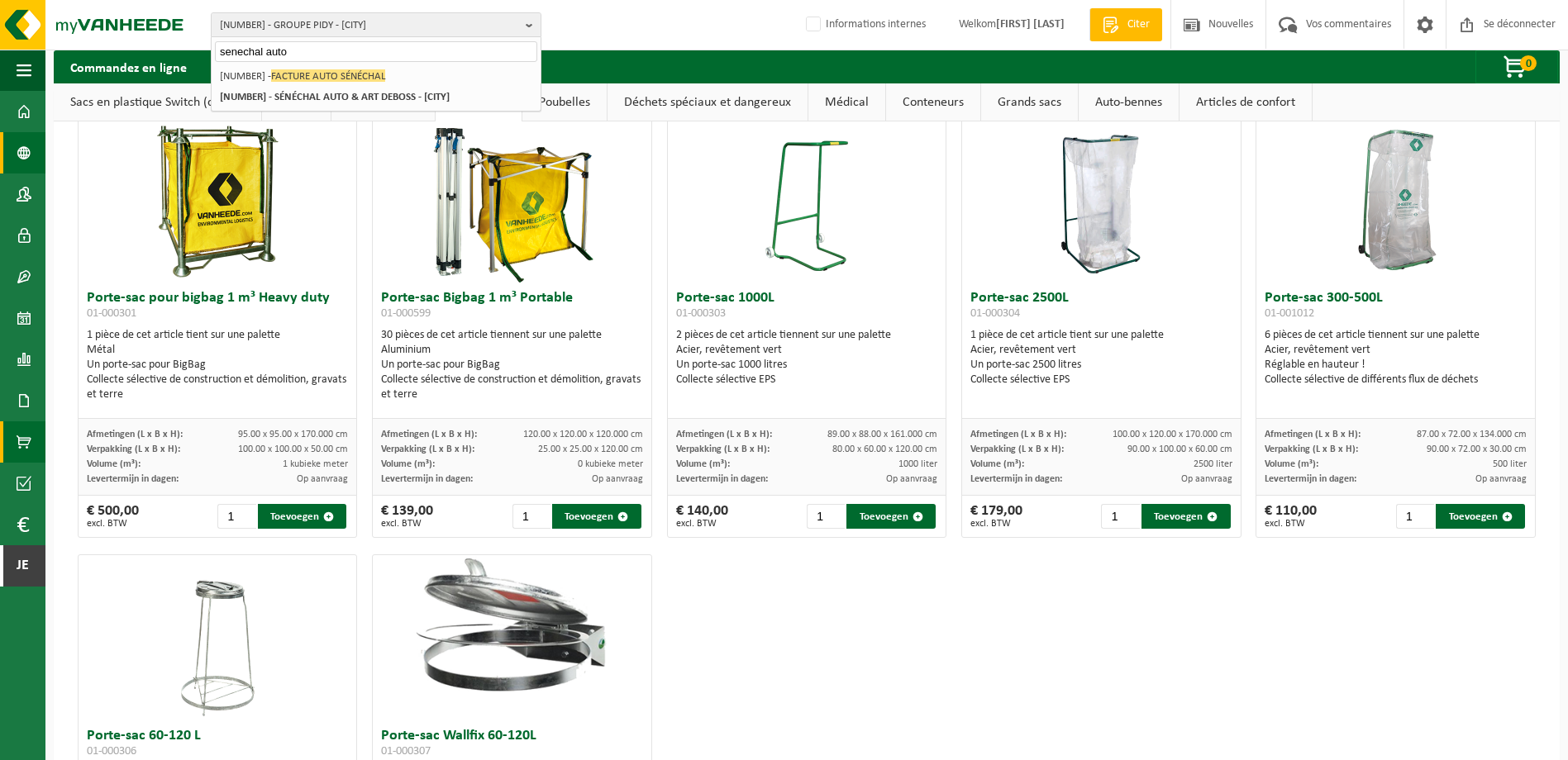 type on "senechal auto" 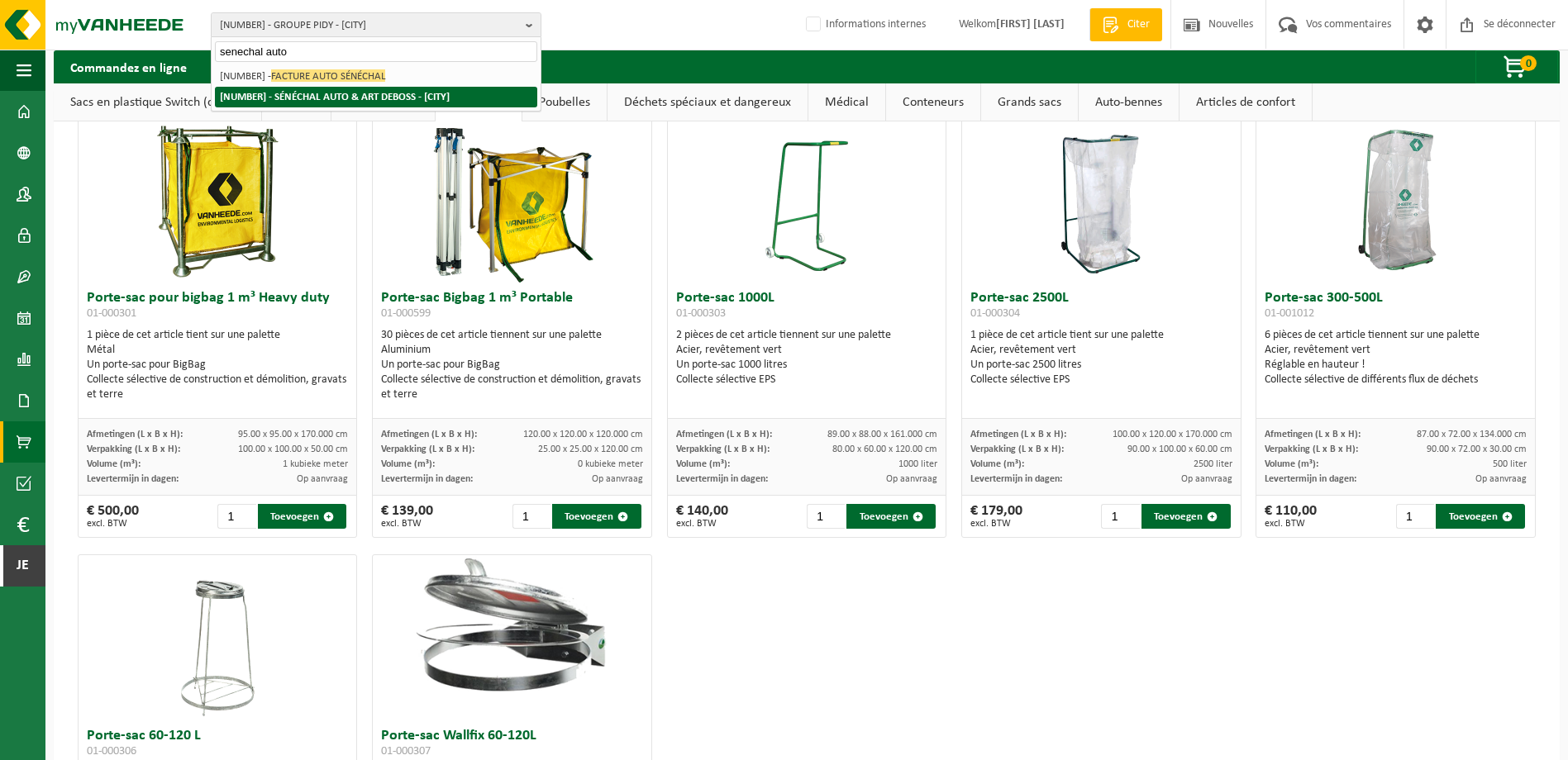 click on "10-734858 - SÉNÉCHAL AUTO & ART DEBOSS - OURLET" at bounding box center [335, 97] 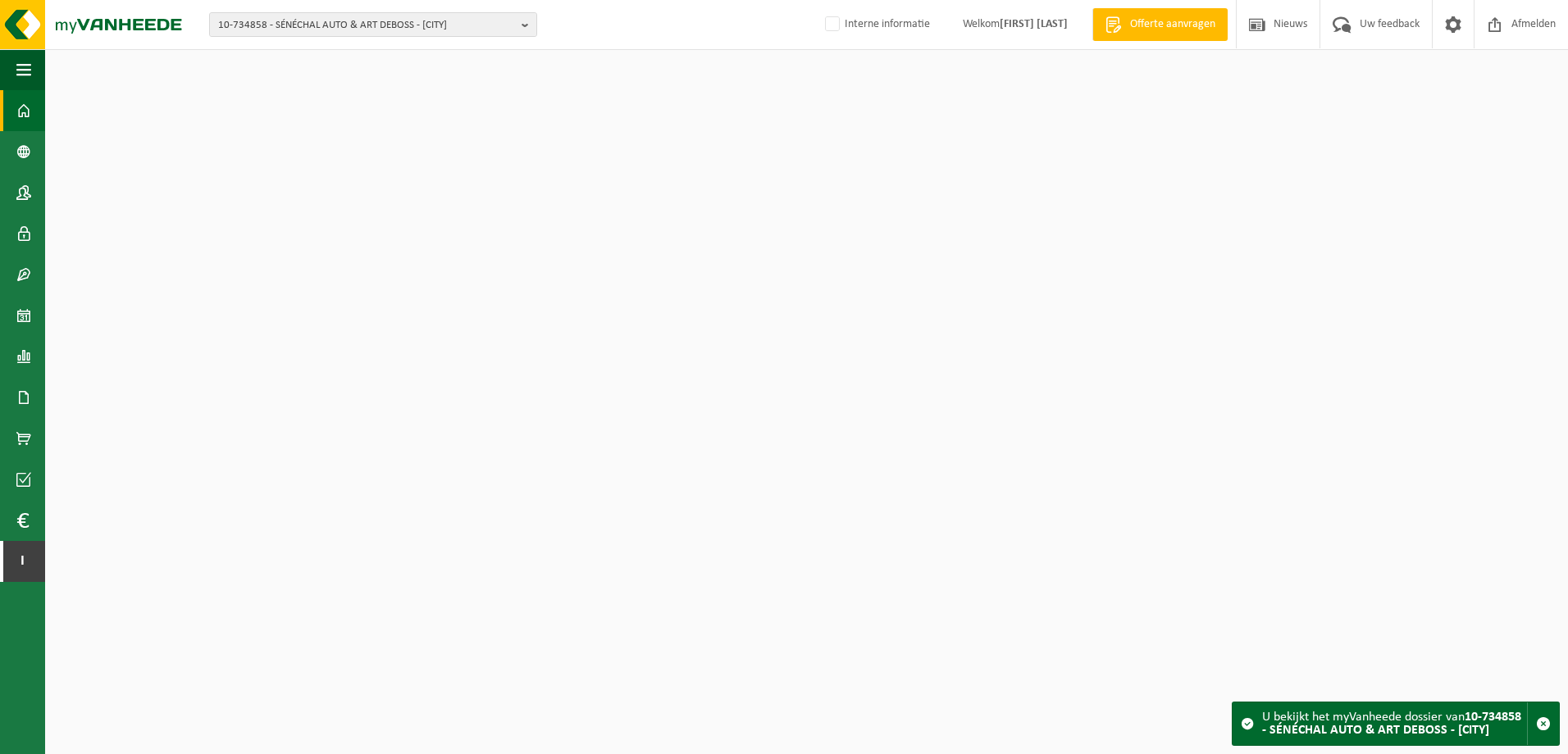 scroll, scrollTop: 0, scrollLeft: 0, axis: both 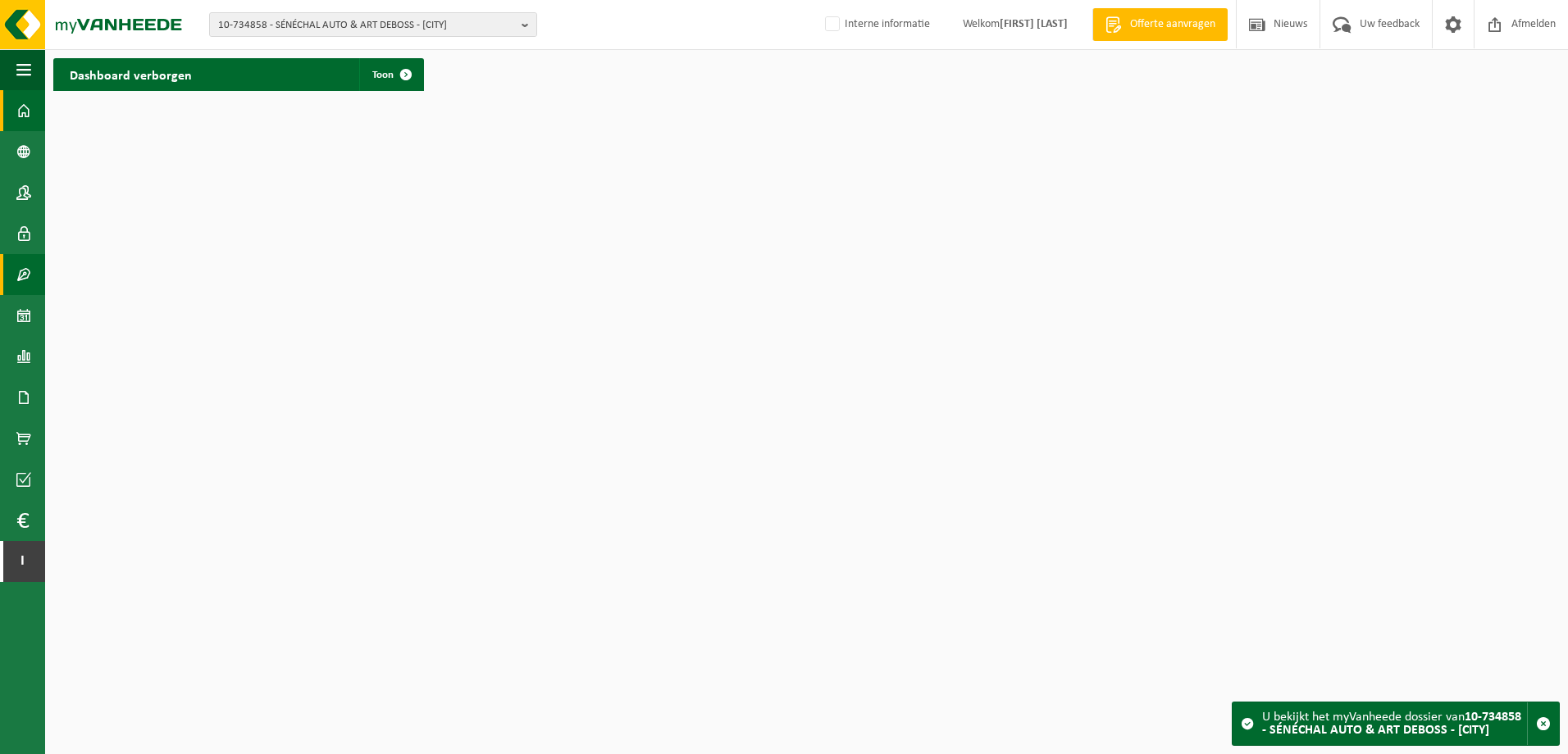 click on "Contracten" at bounding box center [22, 275] 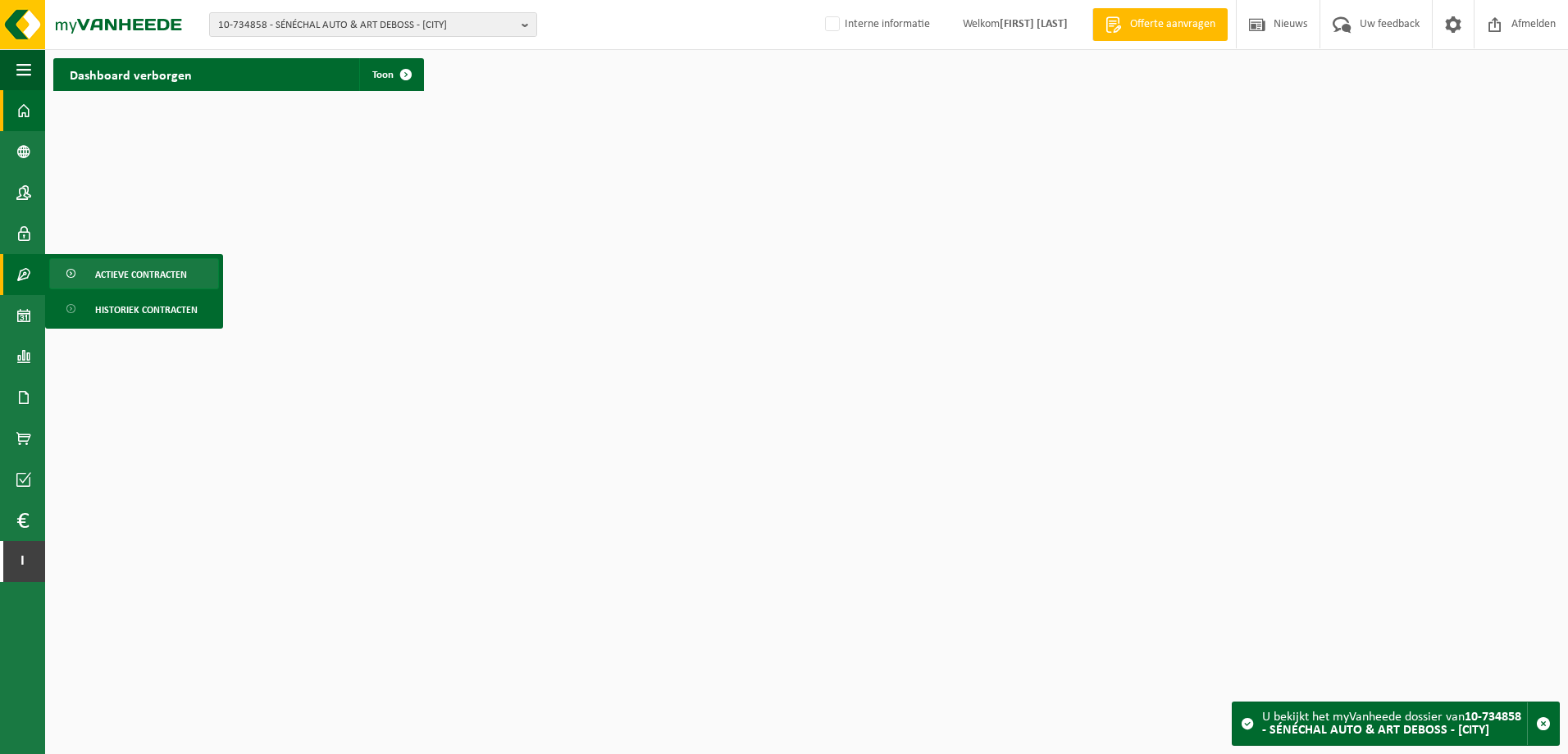 click on "Actieve contracten" at bounding box center (134, 274) 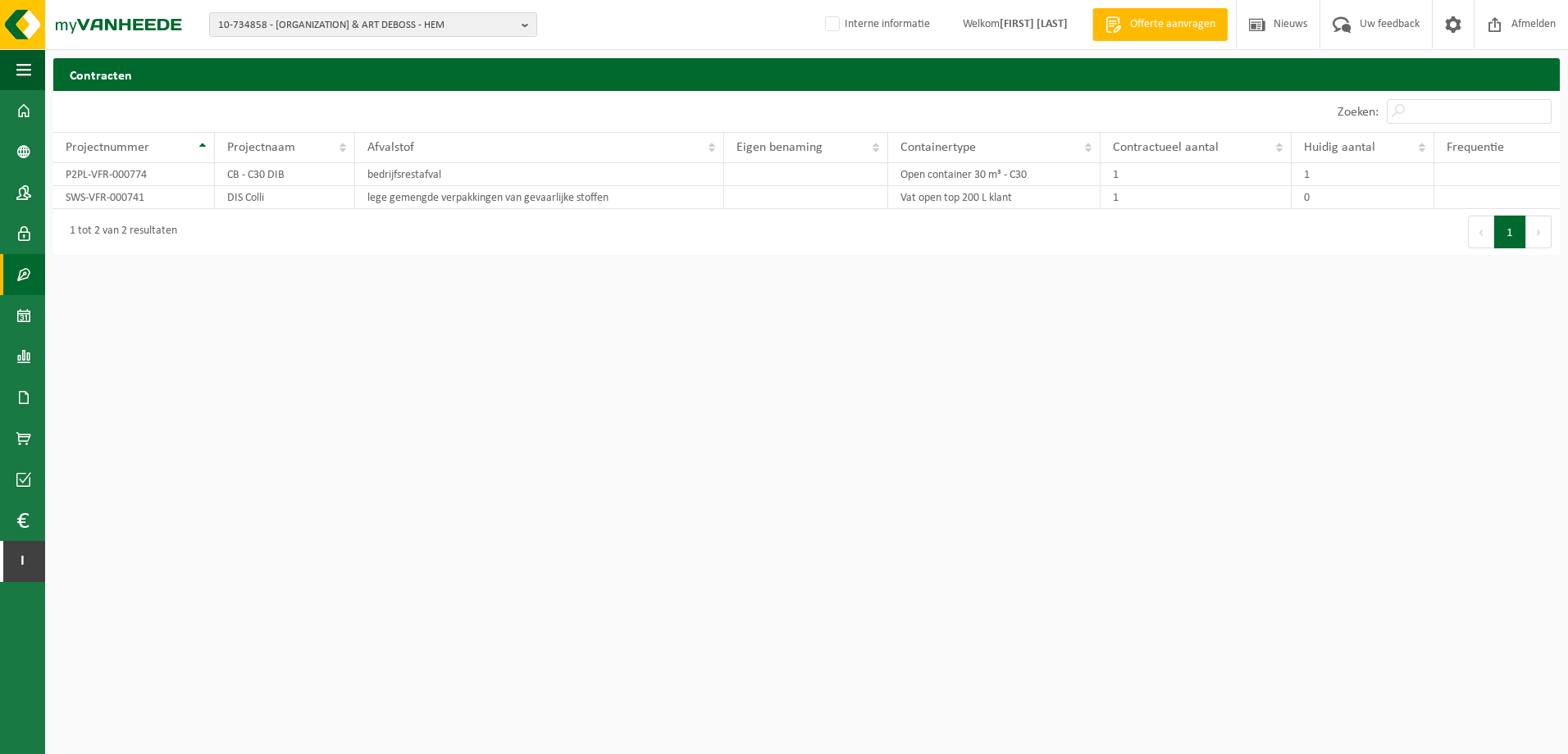 scroll, scrollTop: 0, scrollLeft: 0, axis: both 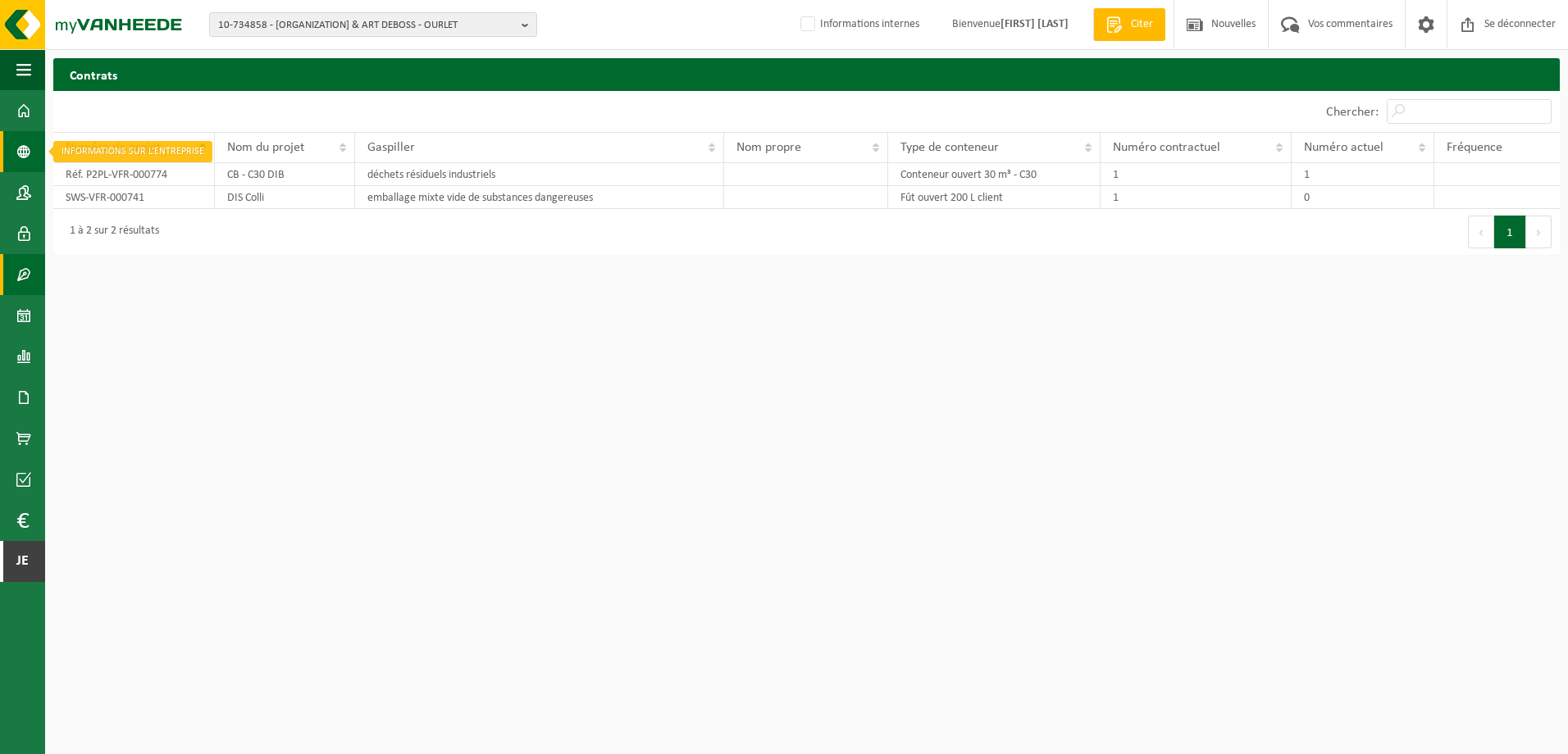 click at bounding box center (24, 152) 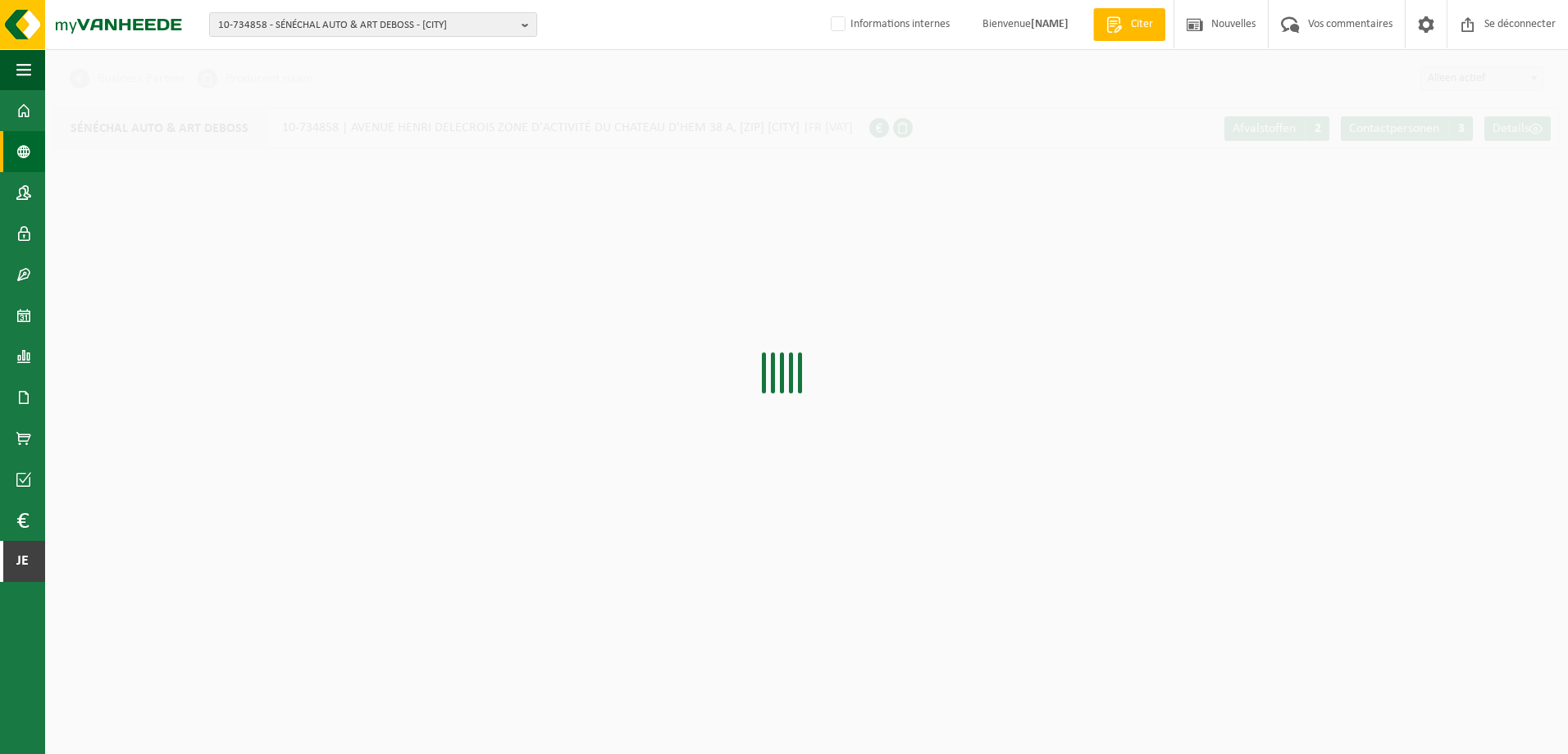 scroll, scrollTop: 0, scrollLeft: 0, axis: both 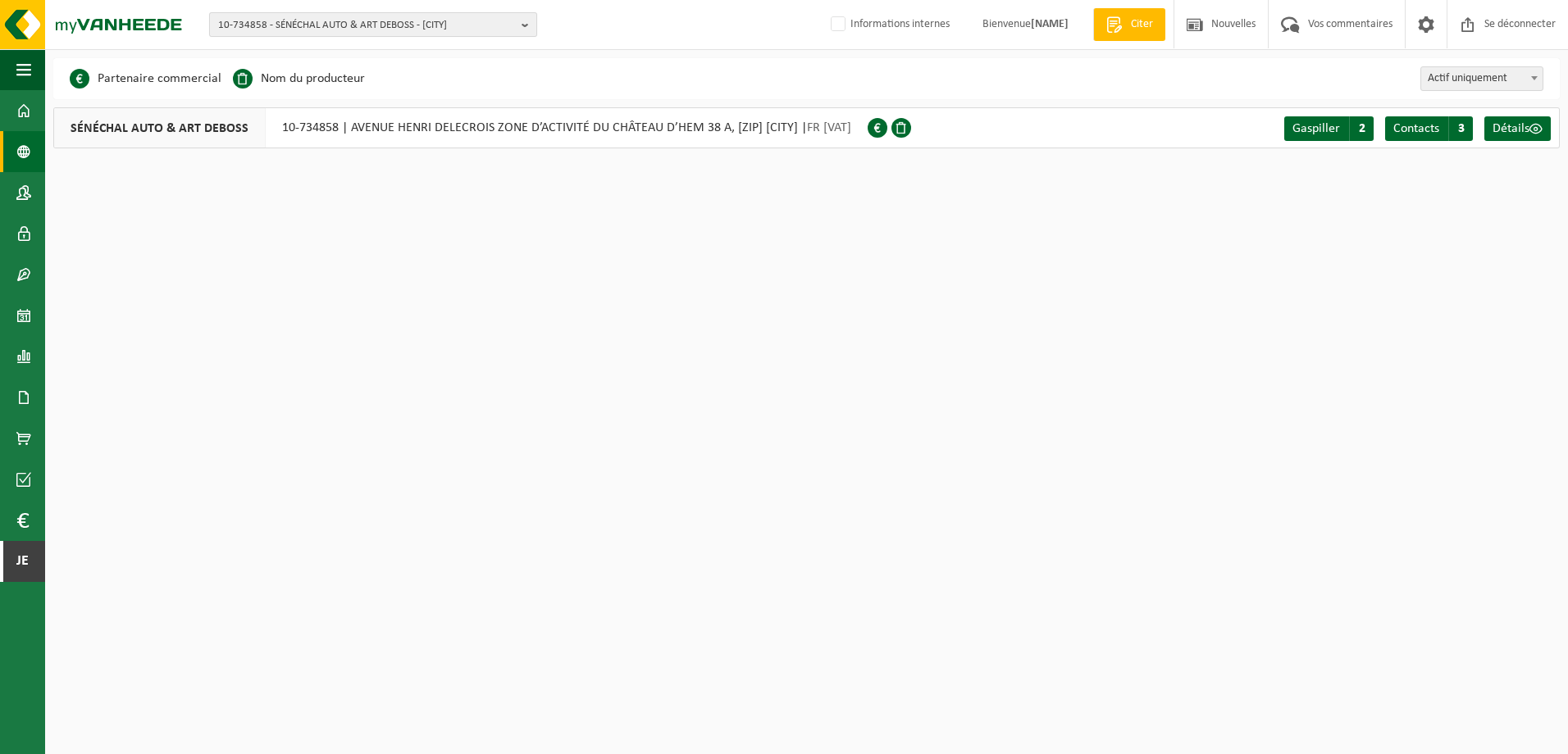 click on "10-734858 - SÉNÉCHAL AUTO & ART DEBOSS - [CITY]" at bounding box center (367, 25) 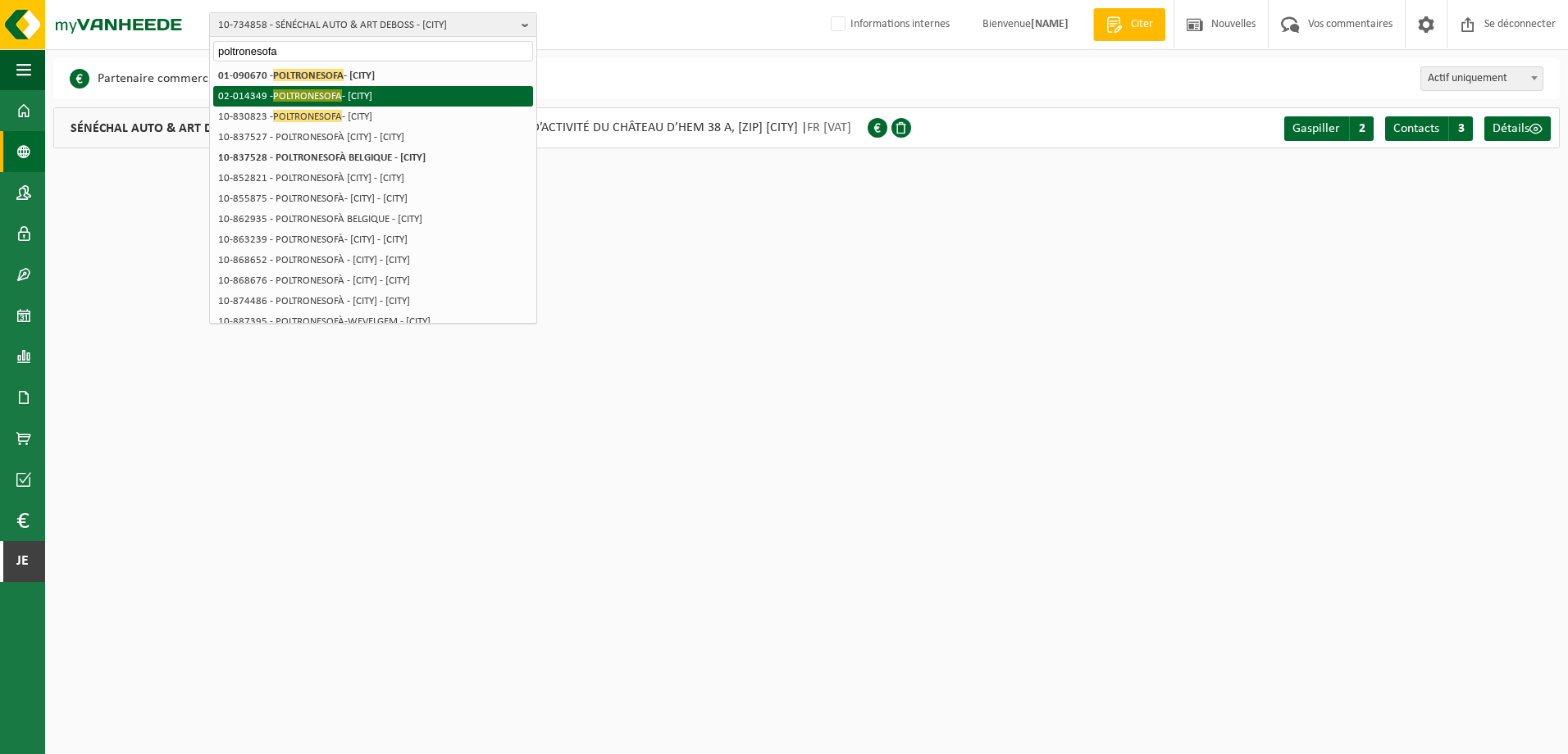 type on "poltronesofa" 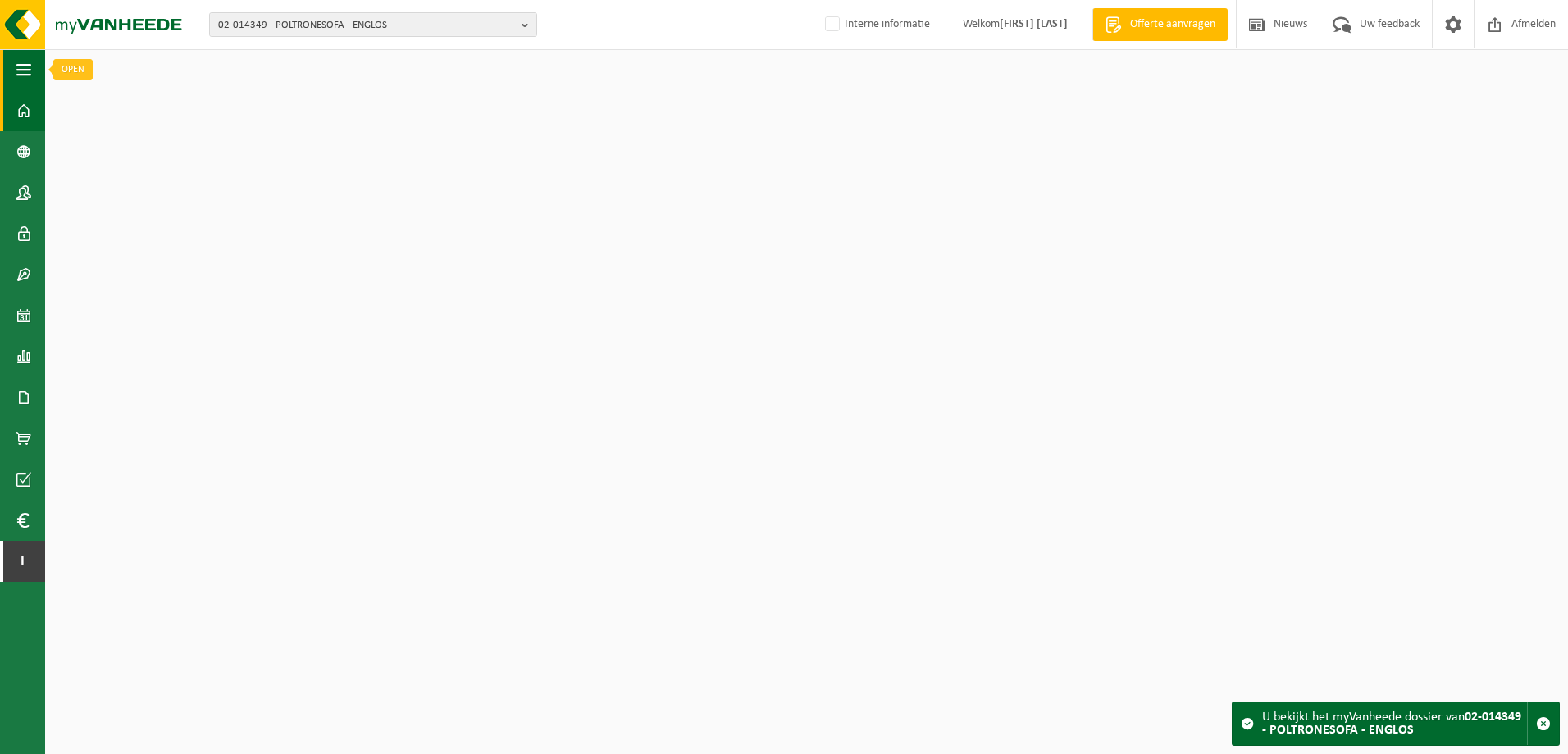 scroll, scrollTop: 0, scrollLeft: 0, axis: both 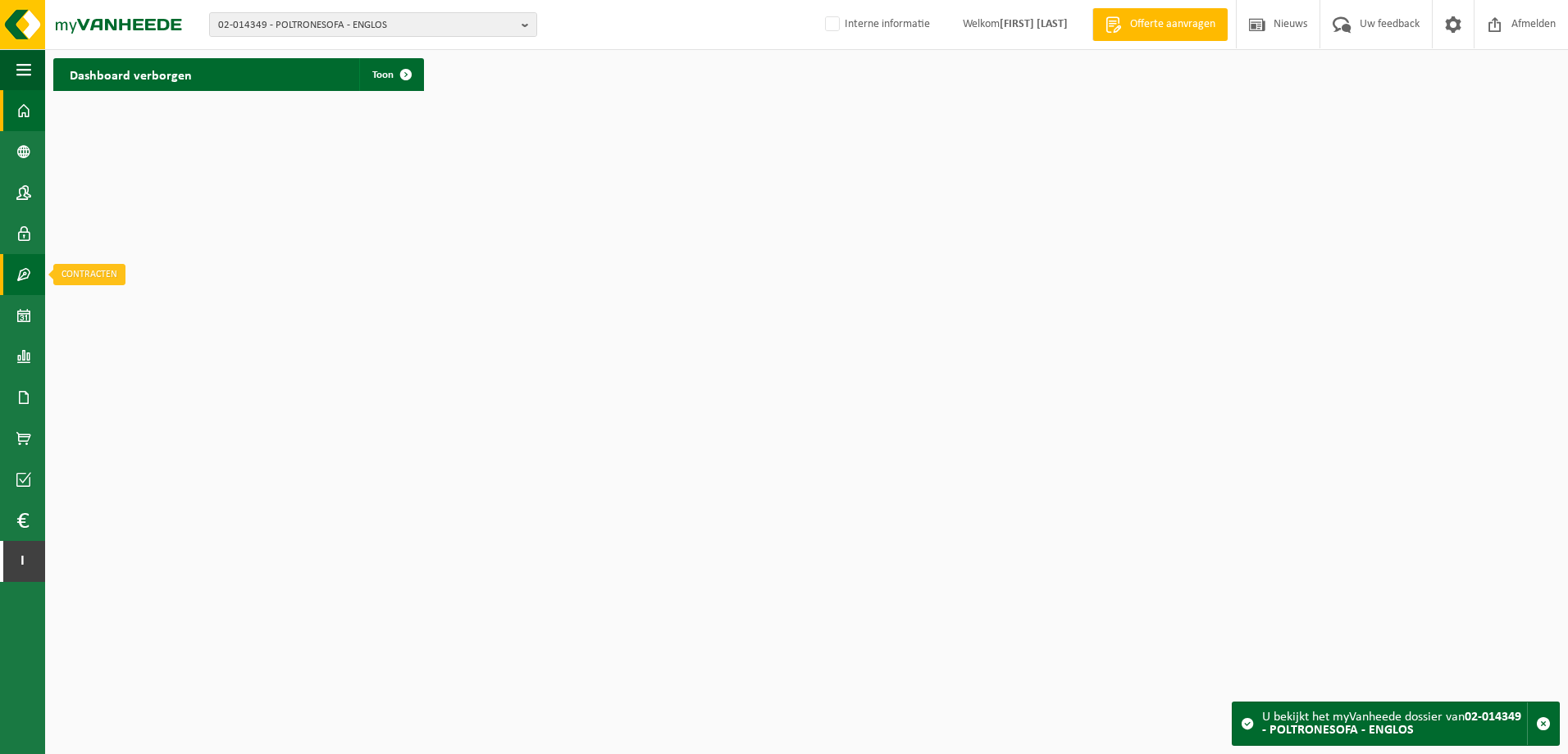 click at bounding box center (24, 275) 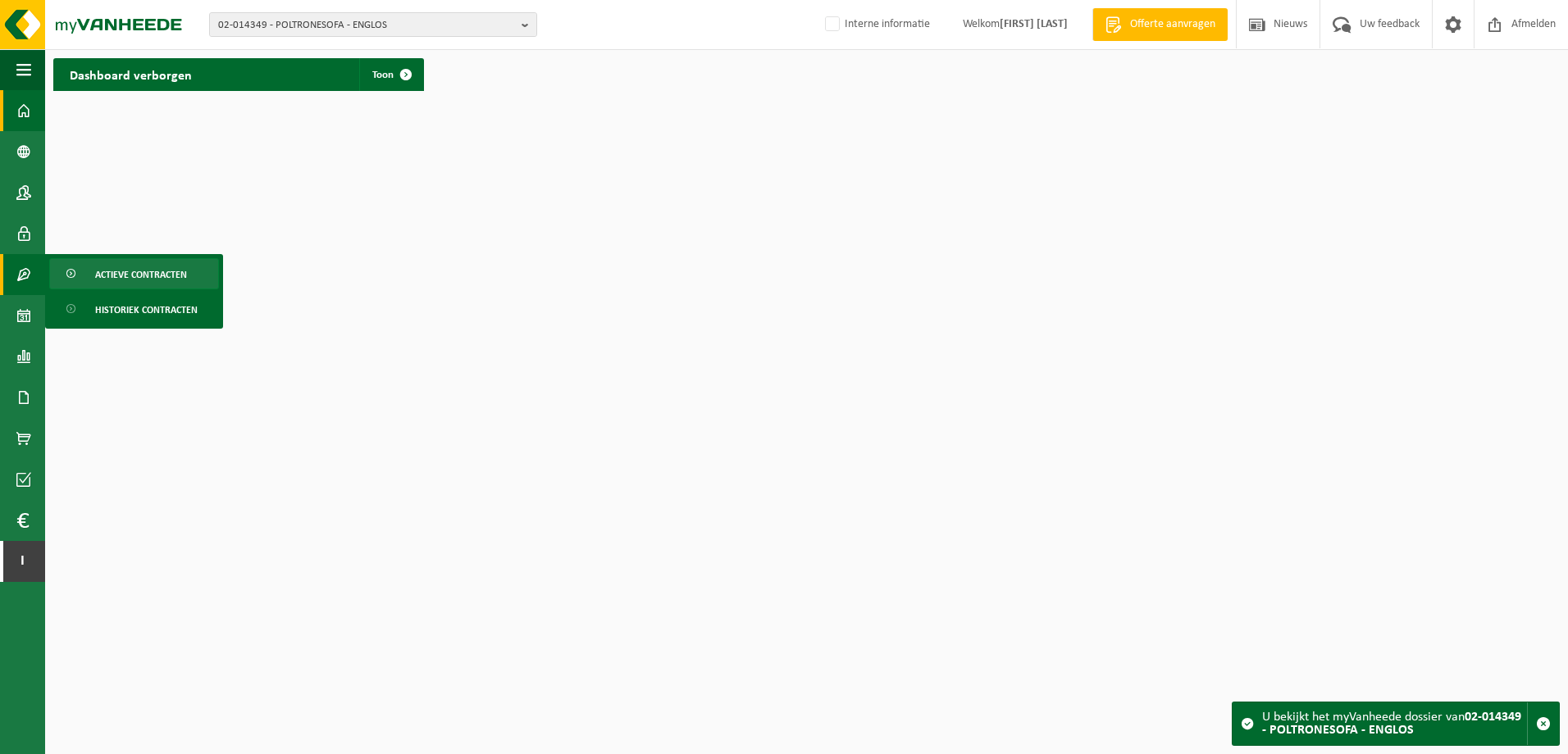 click at bounding box center (72, 275) 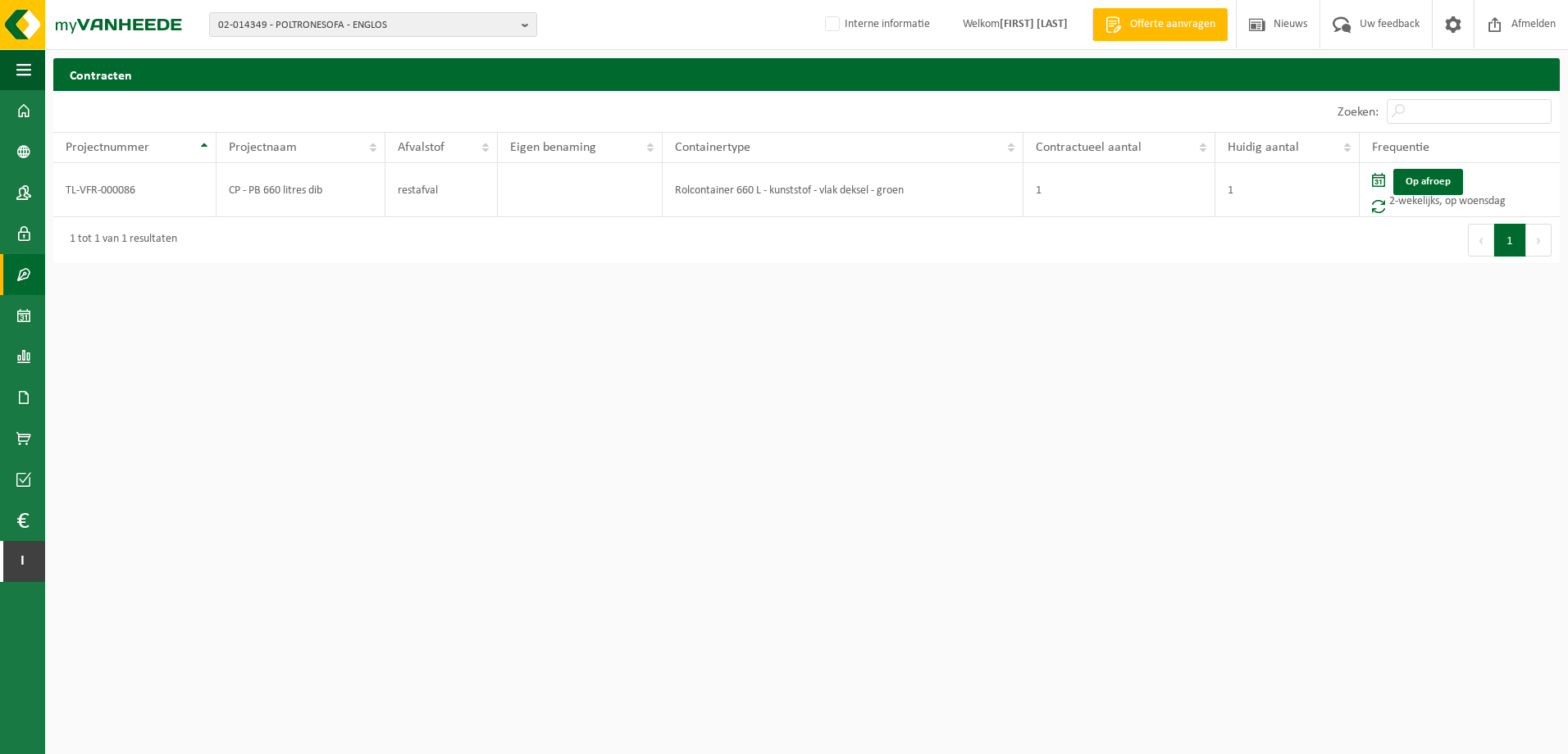scroll, scrollTop: 0, scrollLeft: 0, axis: both 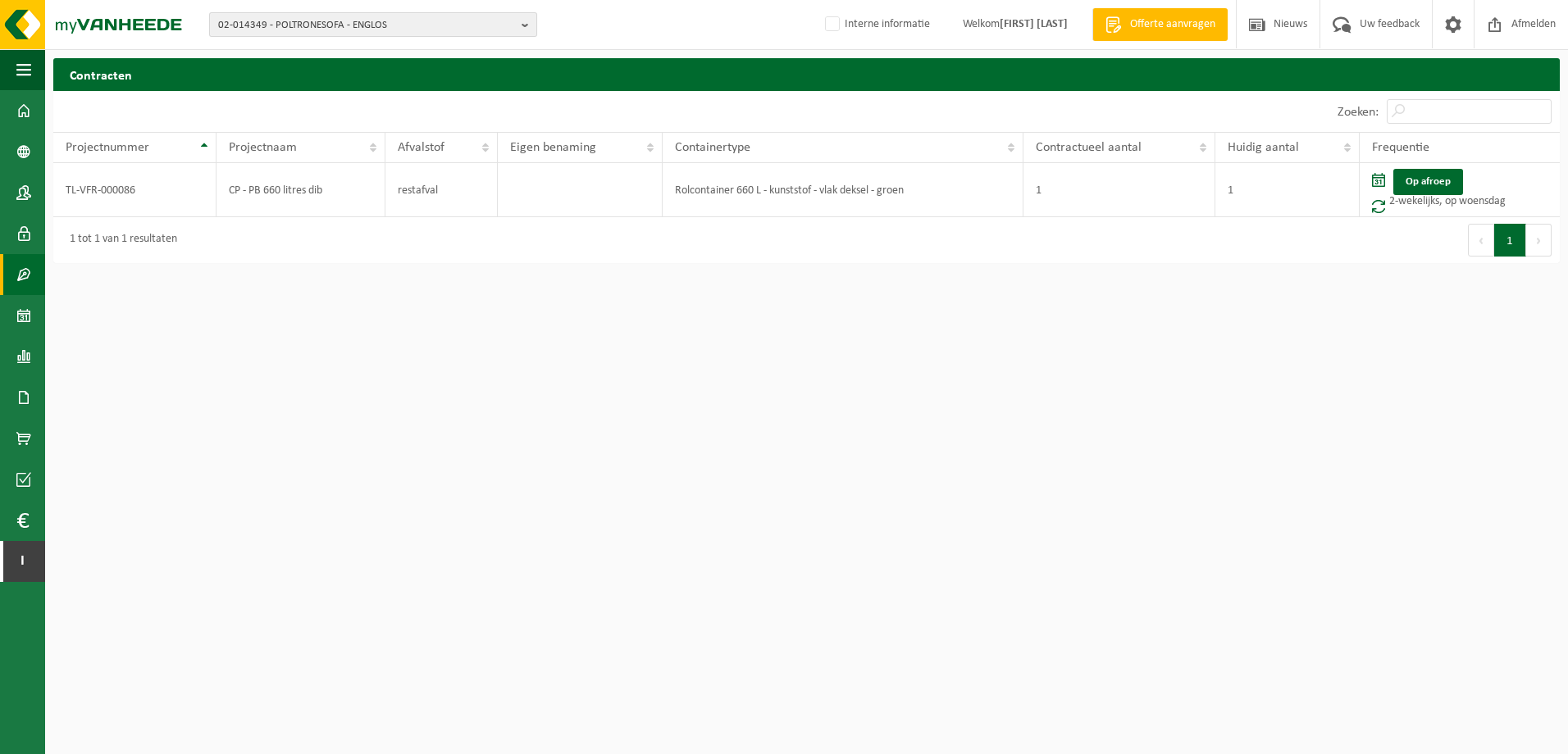 click on "02-014349 - POLTRONESOFA - ENGLOS" at bounding box center [367, 25] 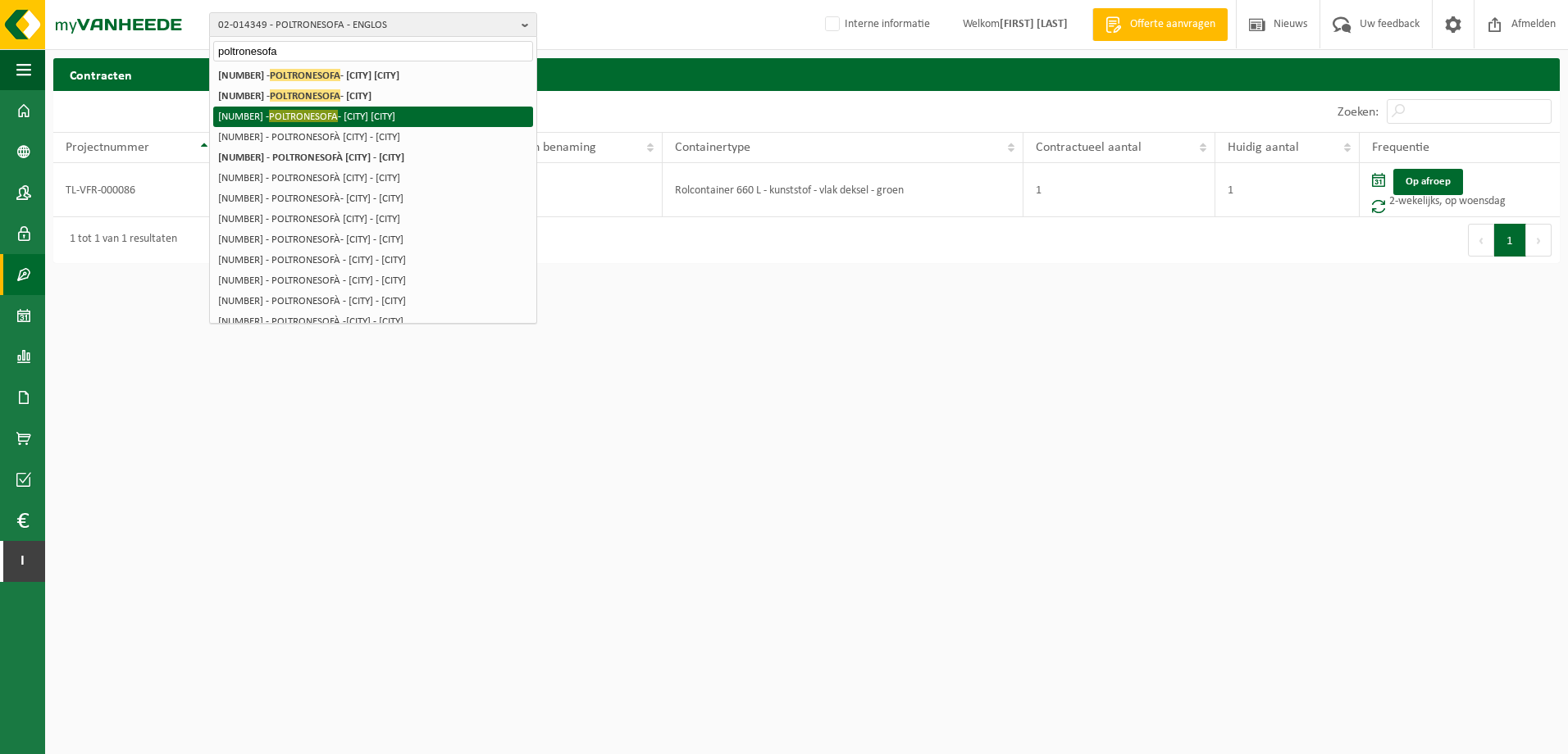 type on "poltronesofa" 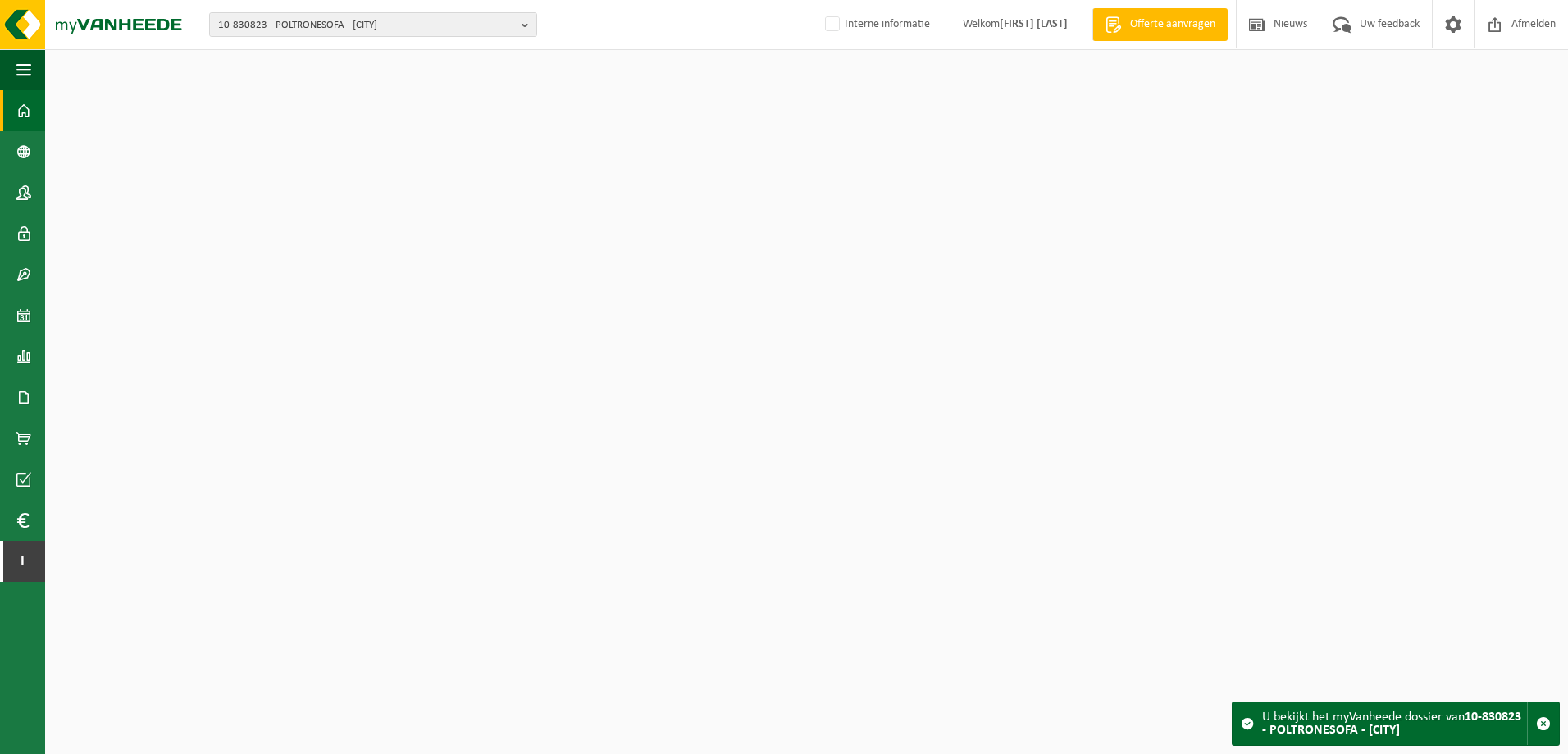 scroll, scrollTop: 0, scrollLeft: 0, axis: both 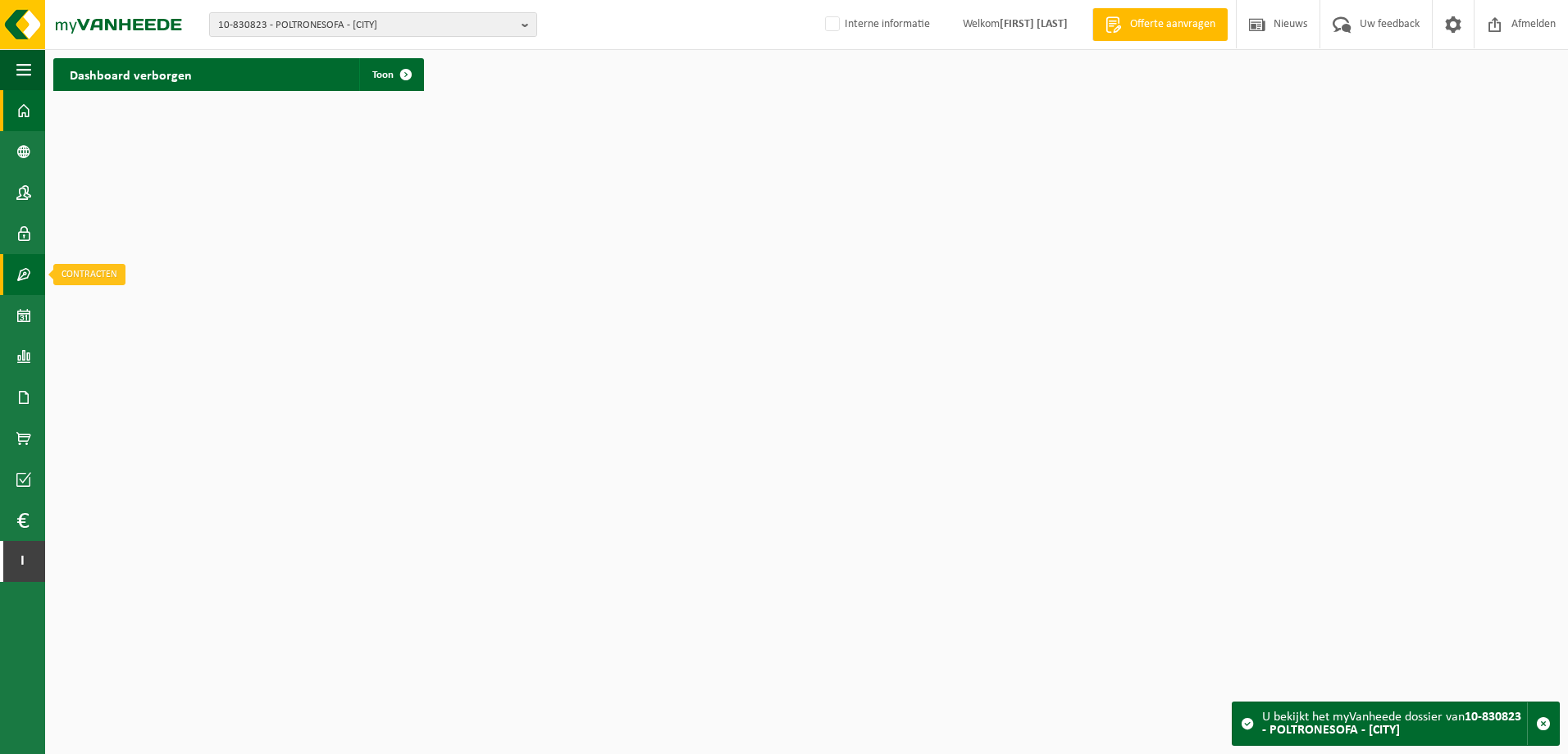click at bounding box center (24, 275) 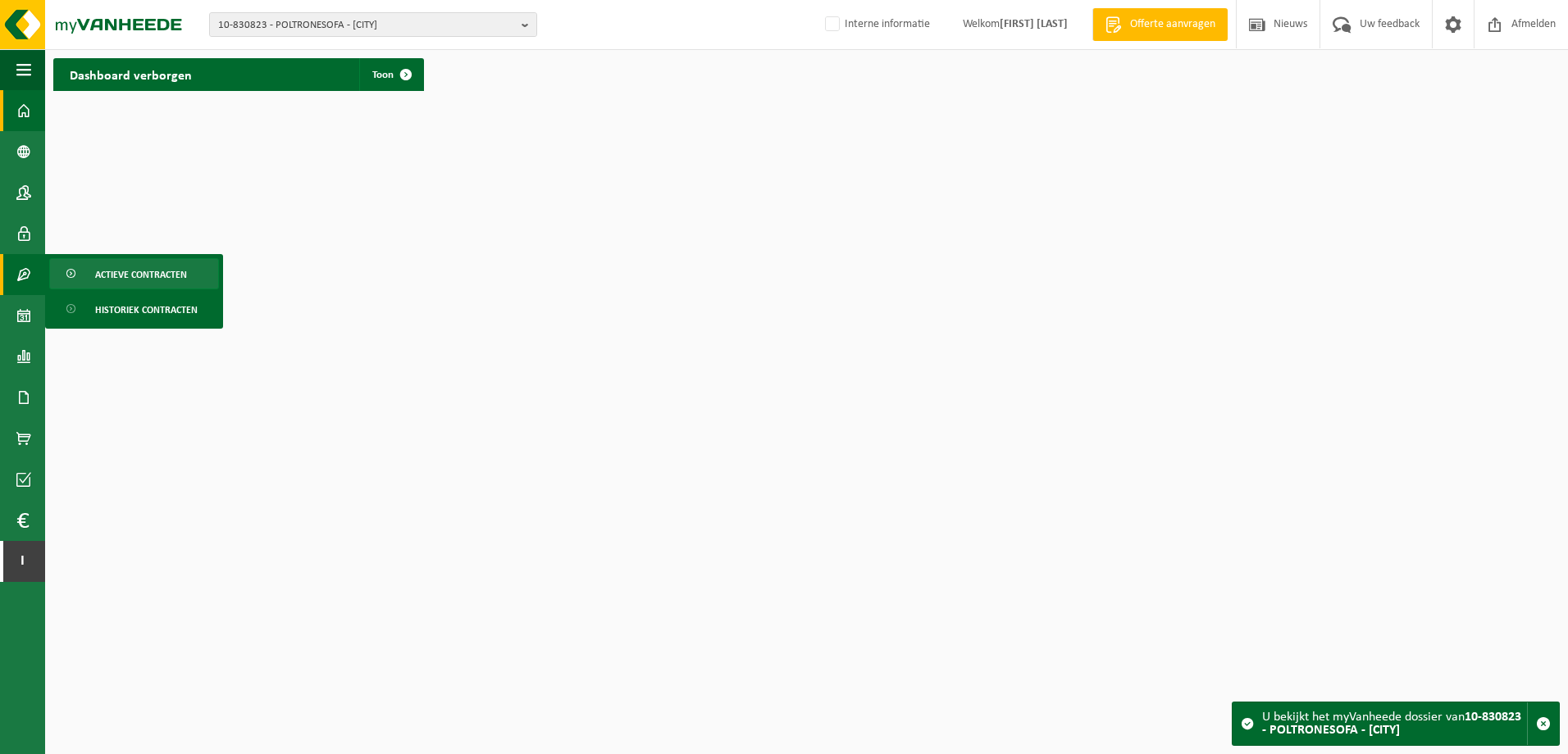 click at bounding box center [72, 275] 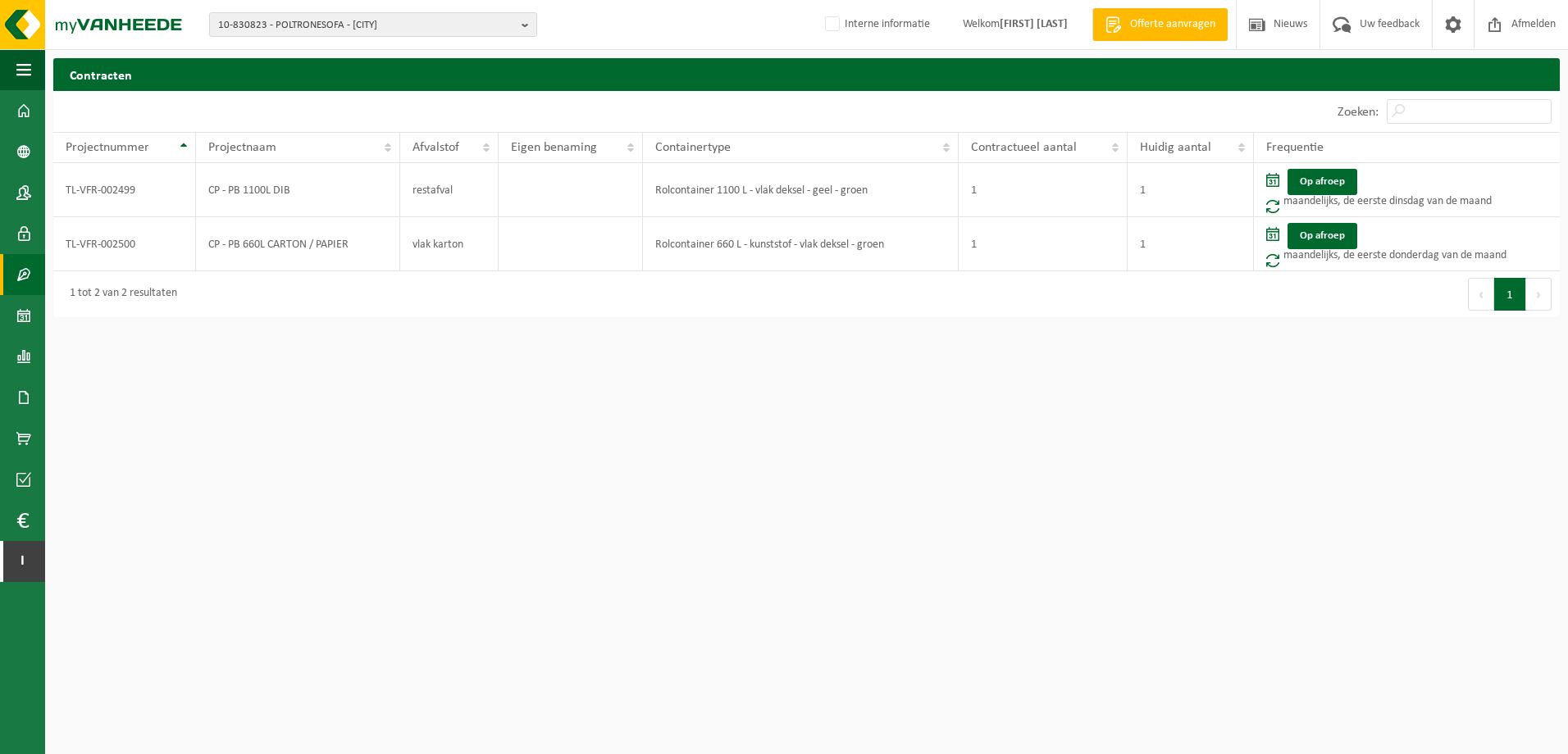 scroll, scrollTop: 0, scrollLeft: 0, axis: both 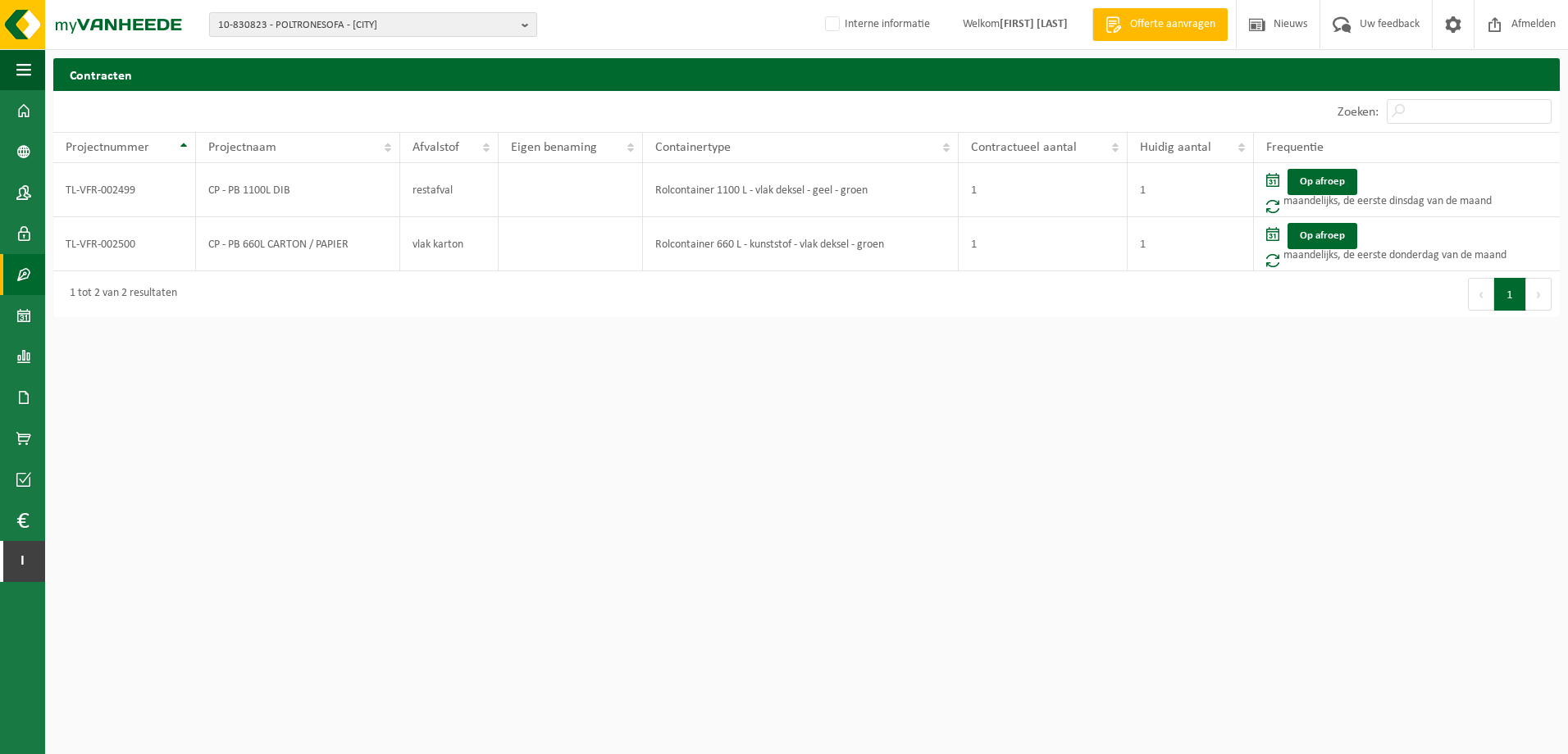 click on "10-830823 - POLTRONESOFA - [CITY]" at bounding box center [367, 25] 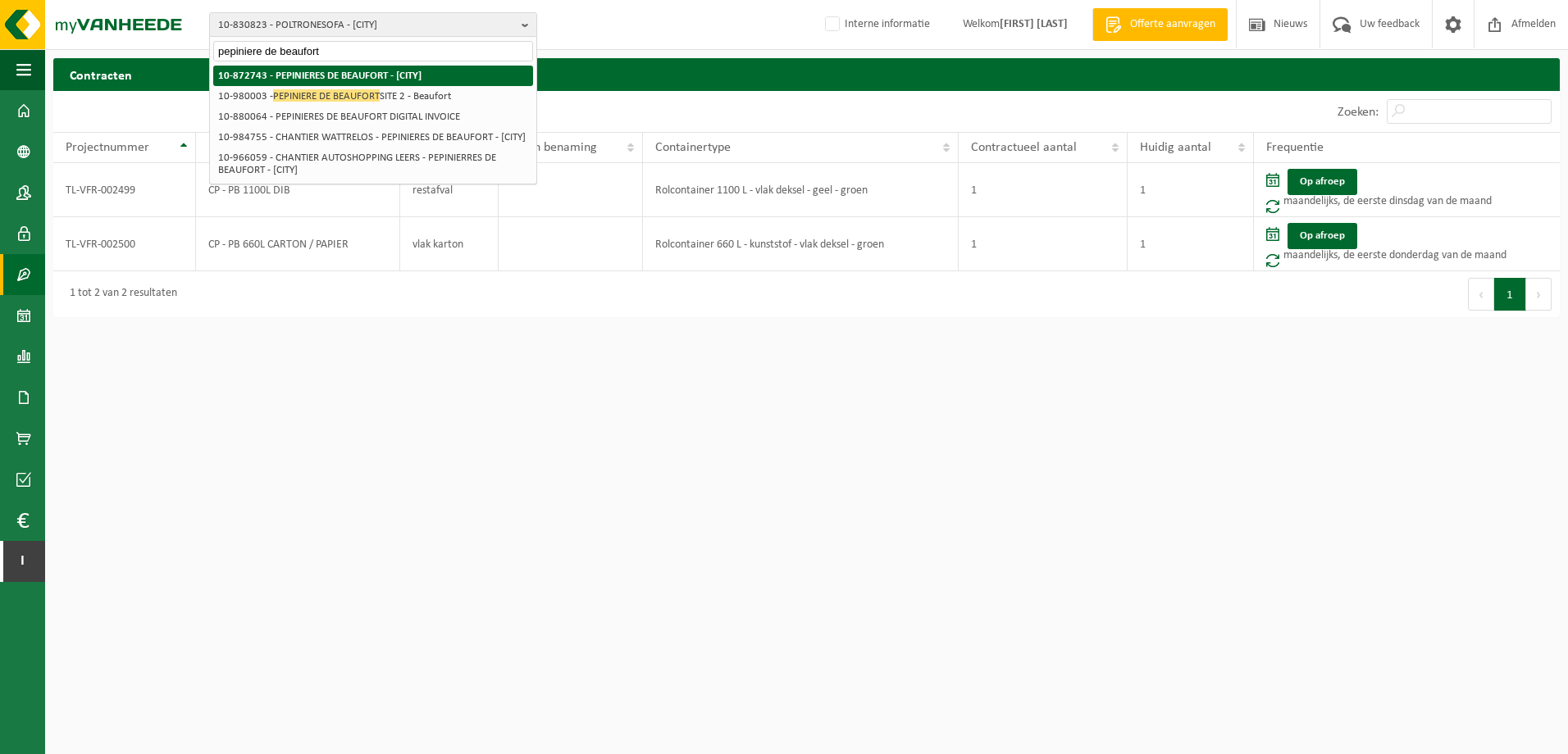 type on "pepiniere de beaufort" 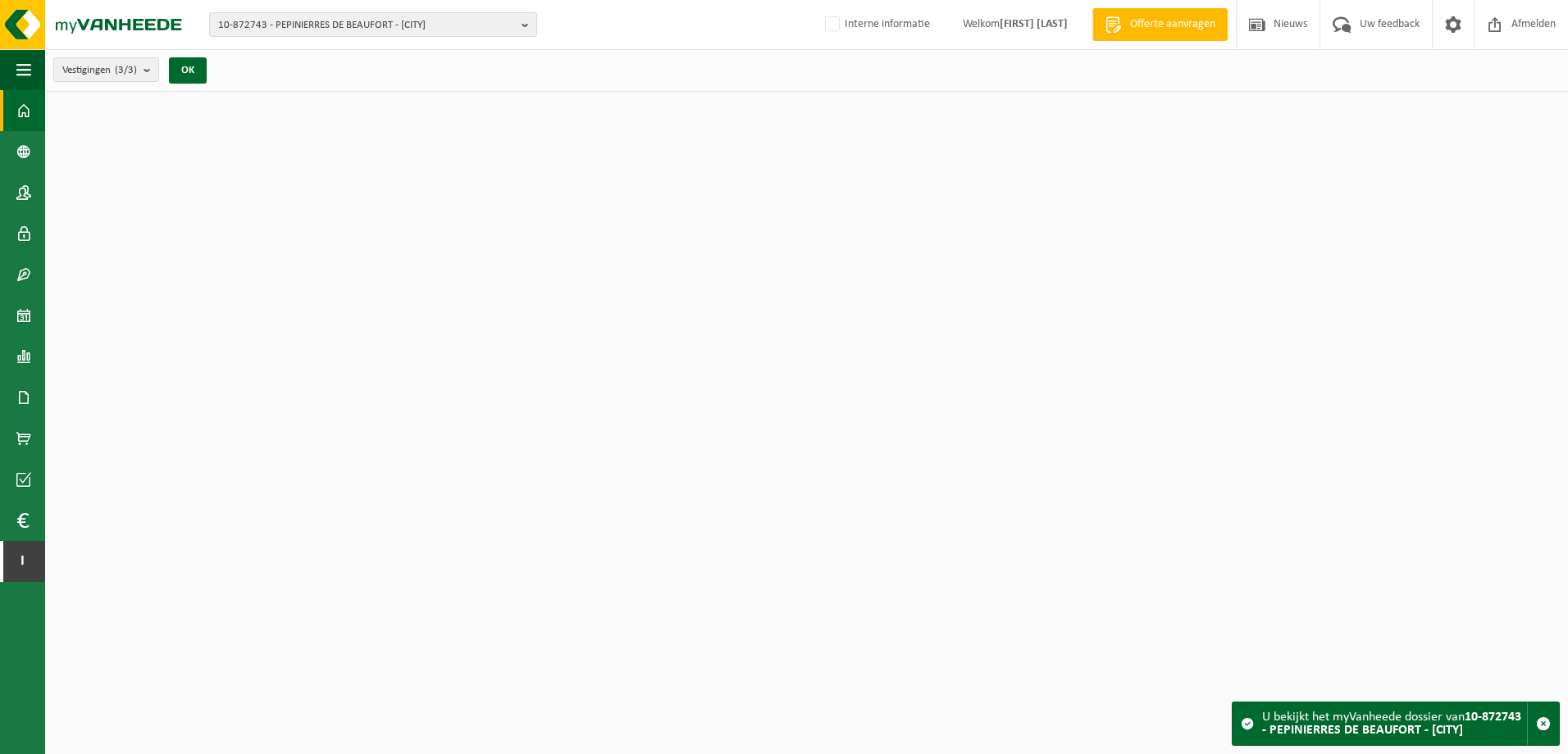 scroll, scrollTop: 0, scrollLeft: 0, axis: both 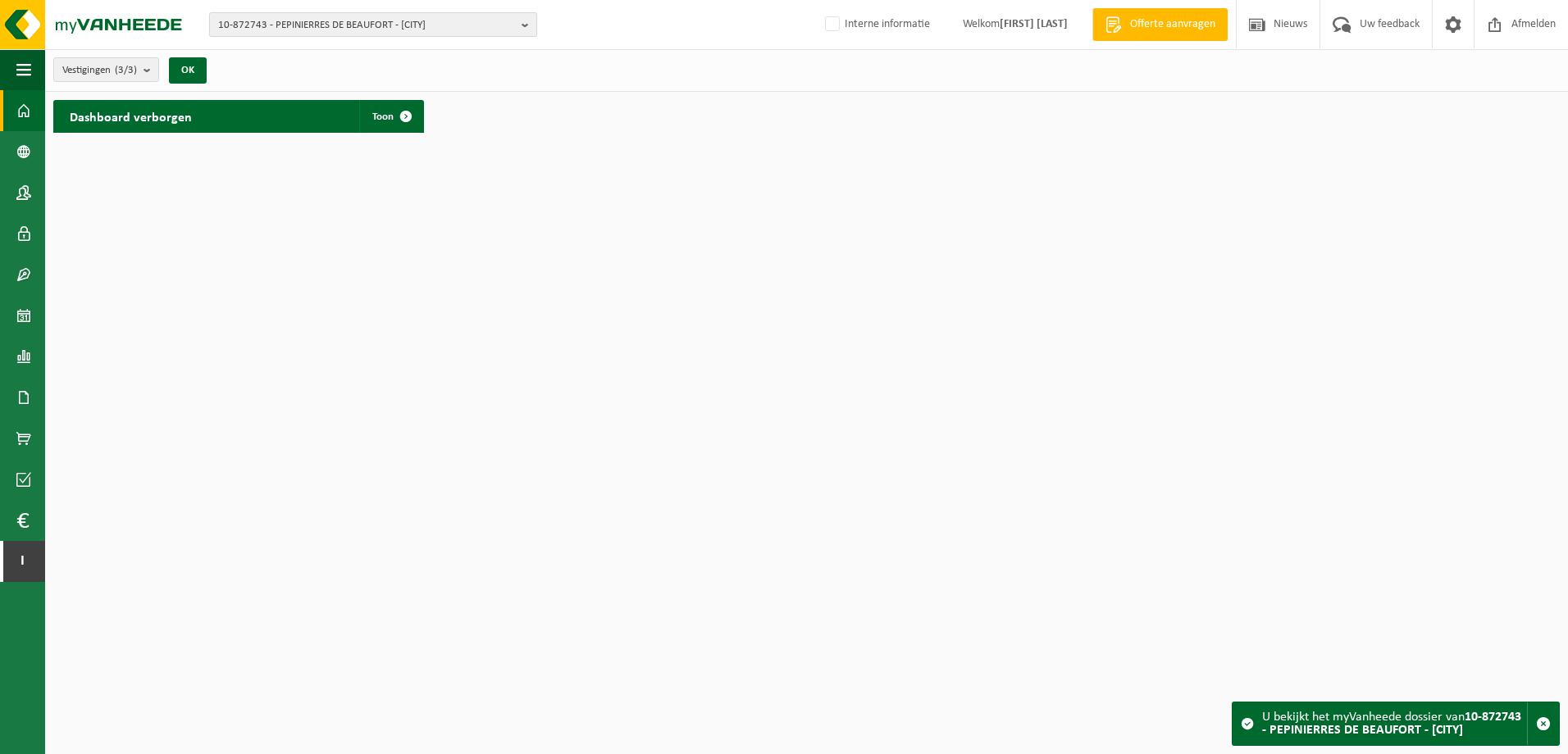 click on "10-872743 - PEPINIERES DE BEAUFORT - [CITY]" at bounding box center (367, 25) 